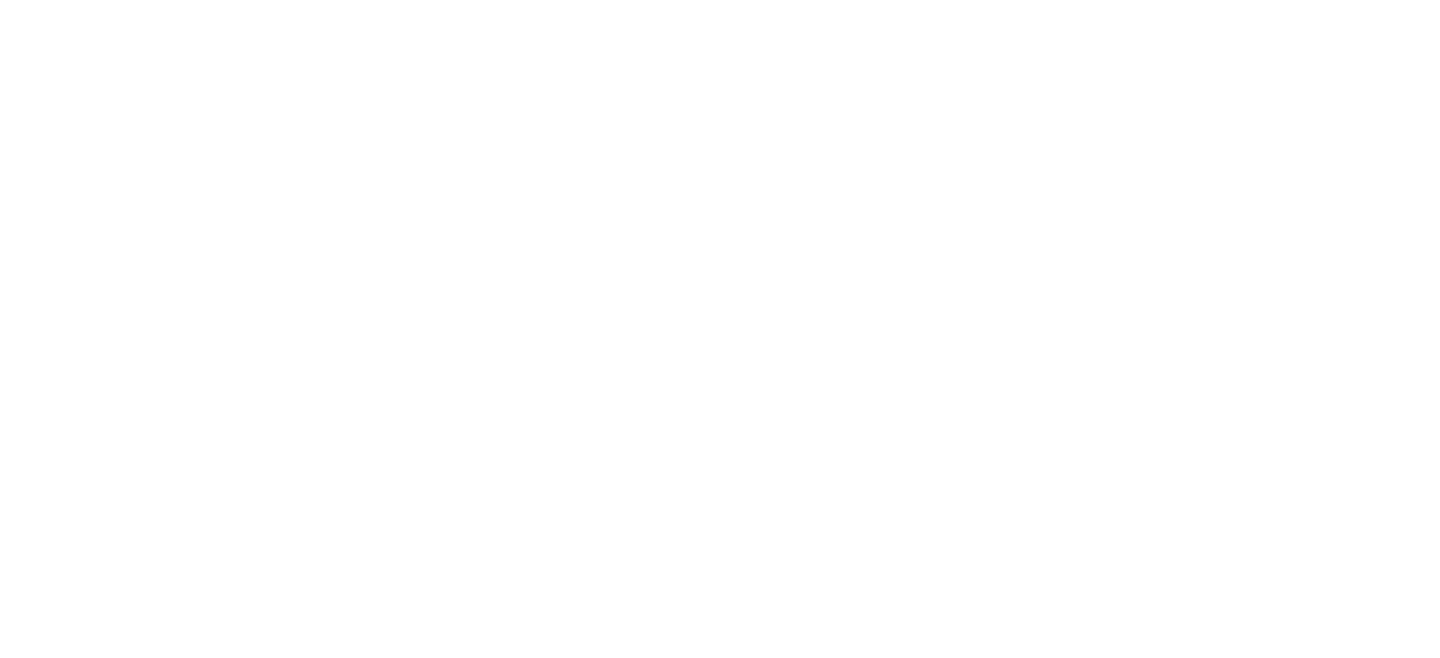 scroll, scrollTop: 0, scrollLeft: 0, axis: both 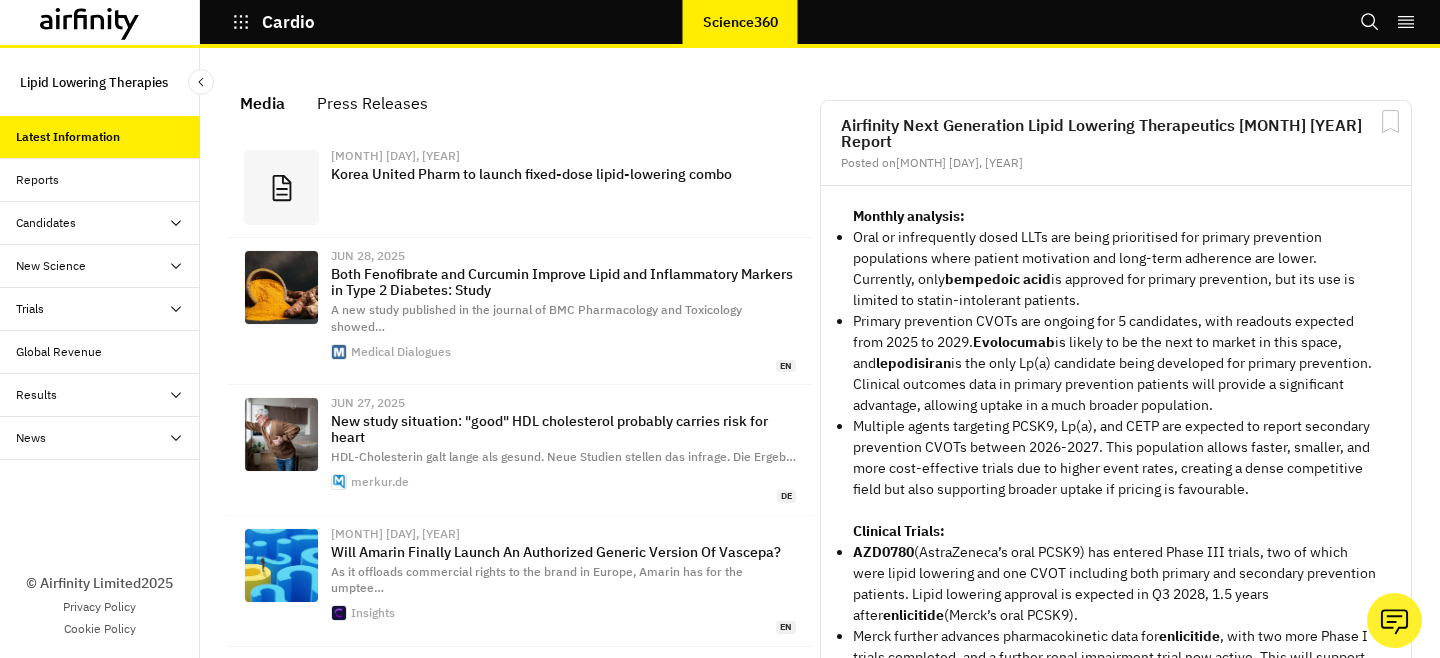 click at bounding box center (1369, 21) 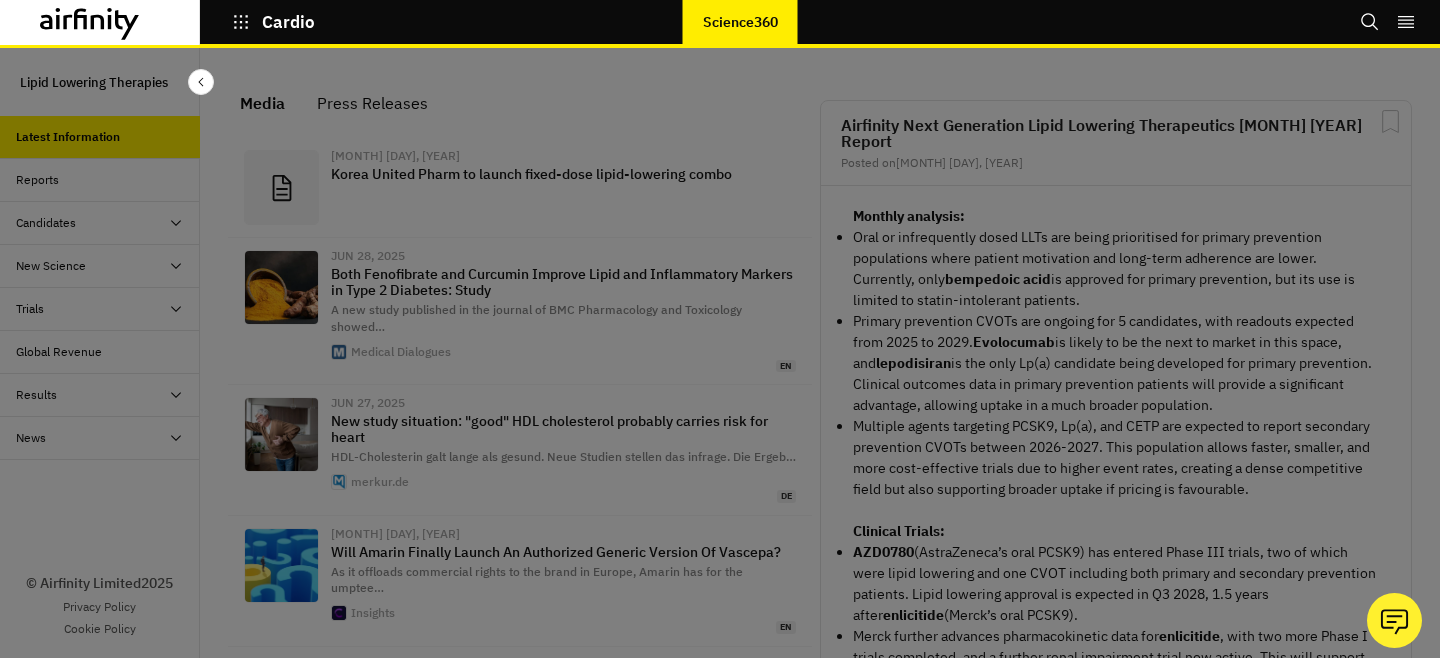 scroll, scrollTop: 0, scrollLeft: 0, axis: both 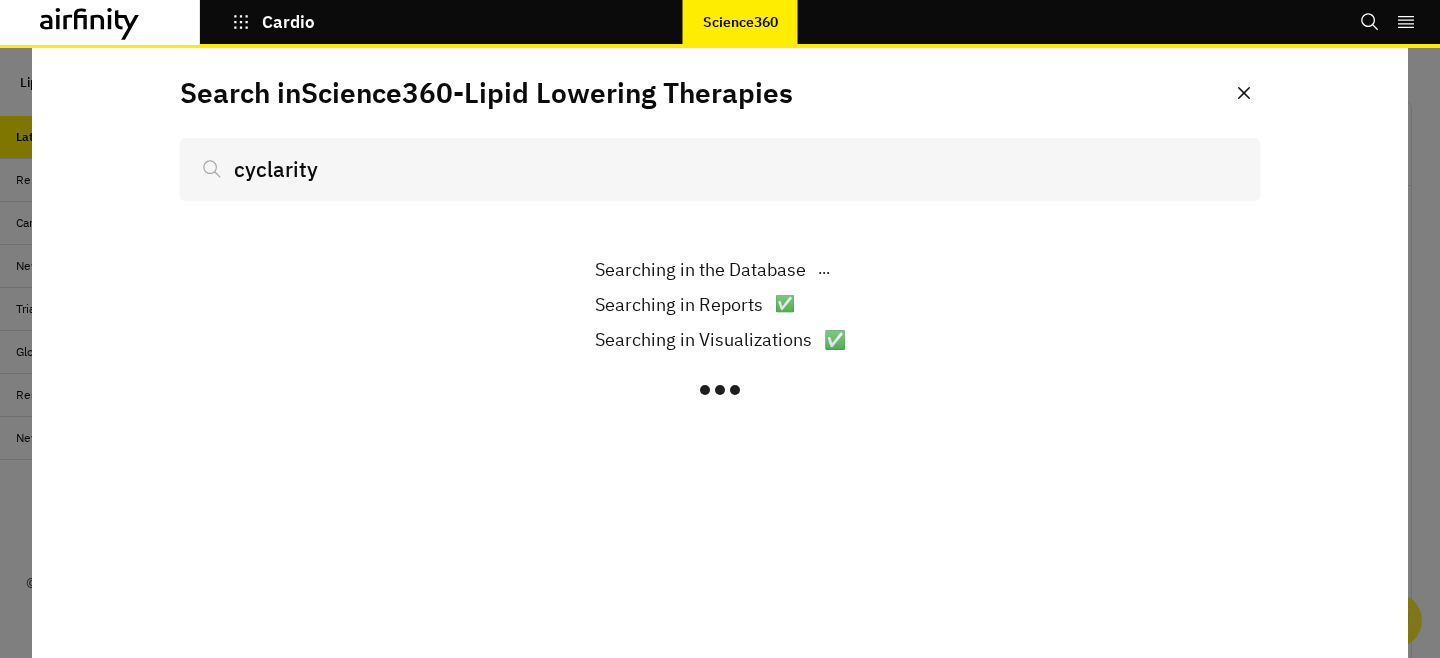 type on "cyclarity" 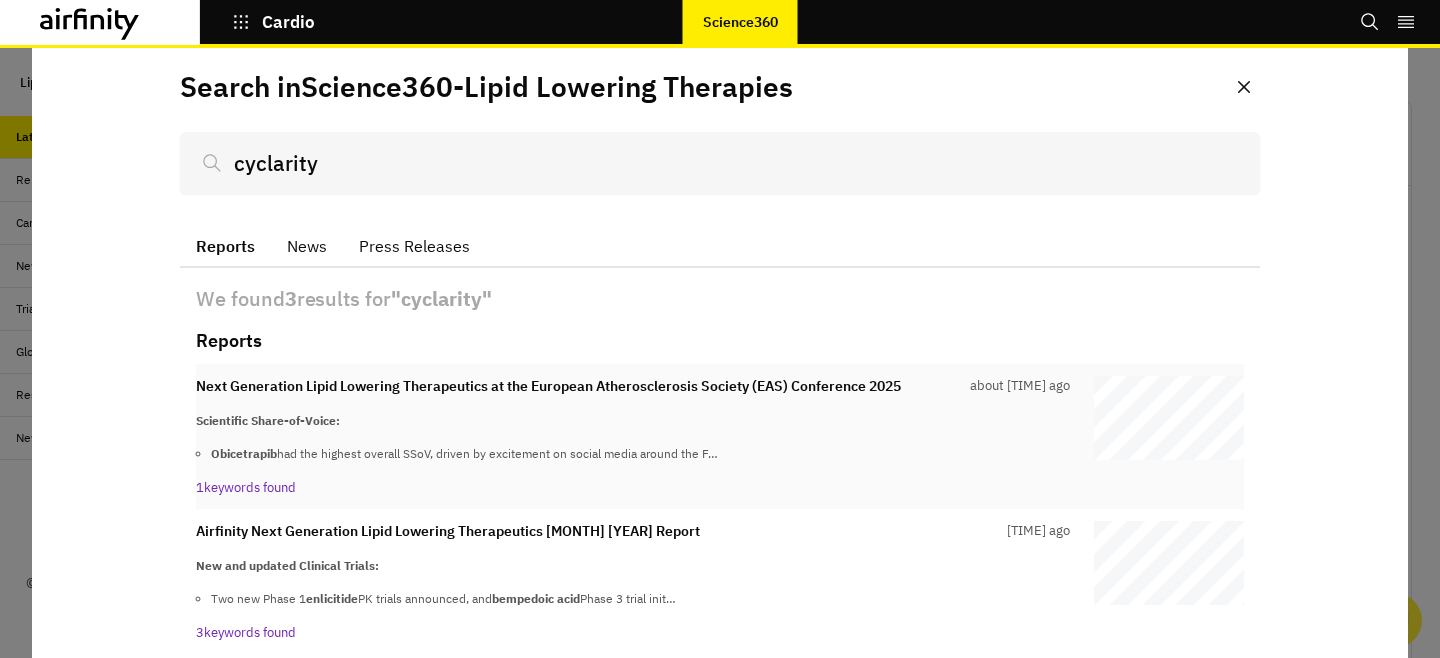 scroll, scrollTop: 0, scrollLeft: 0, axis: both 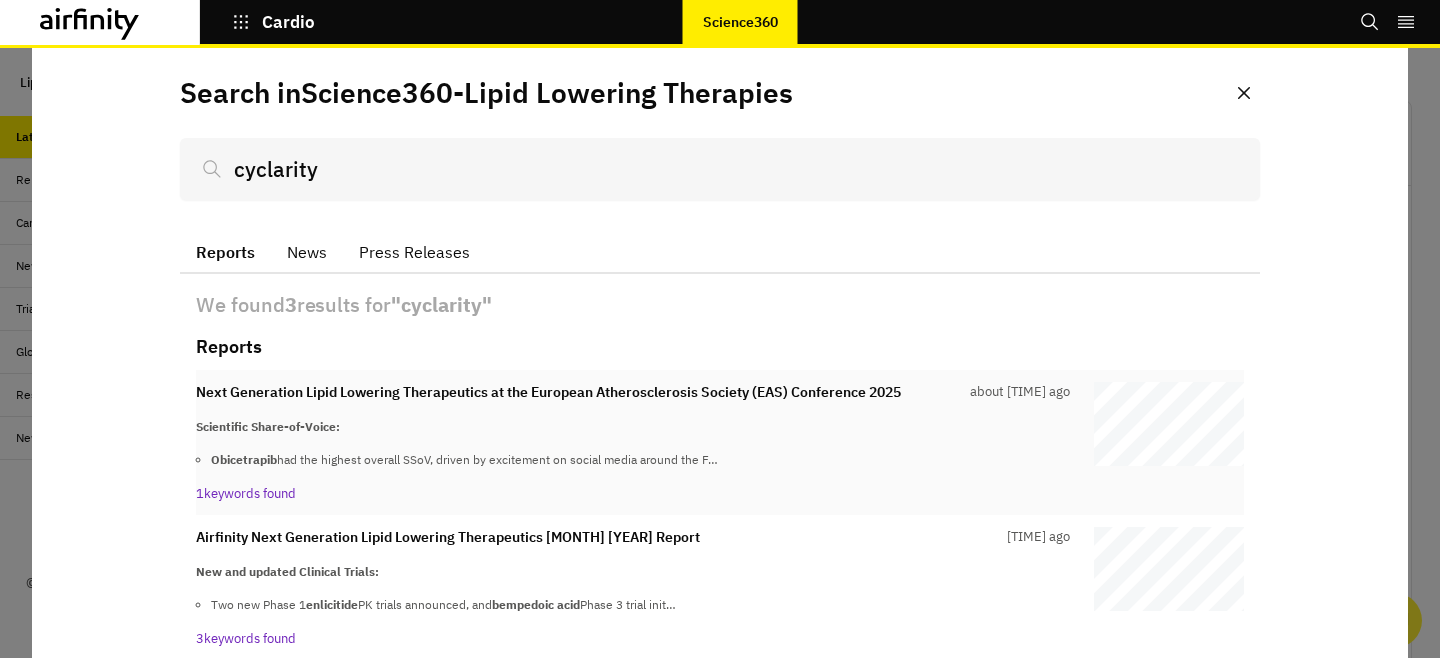 click on "Scientific Share-of-Voice:" at bounding box center (633, 427) 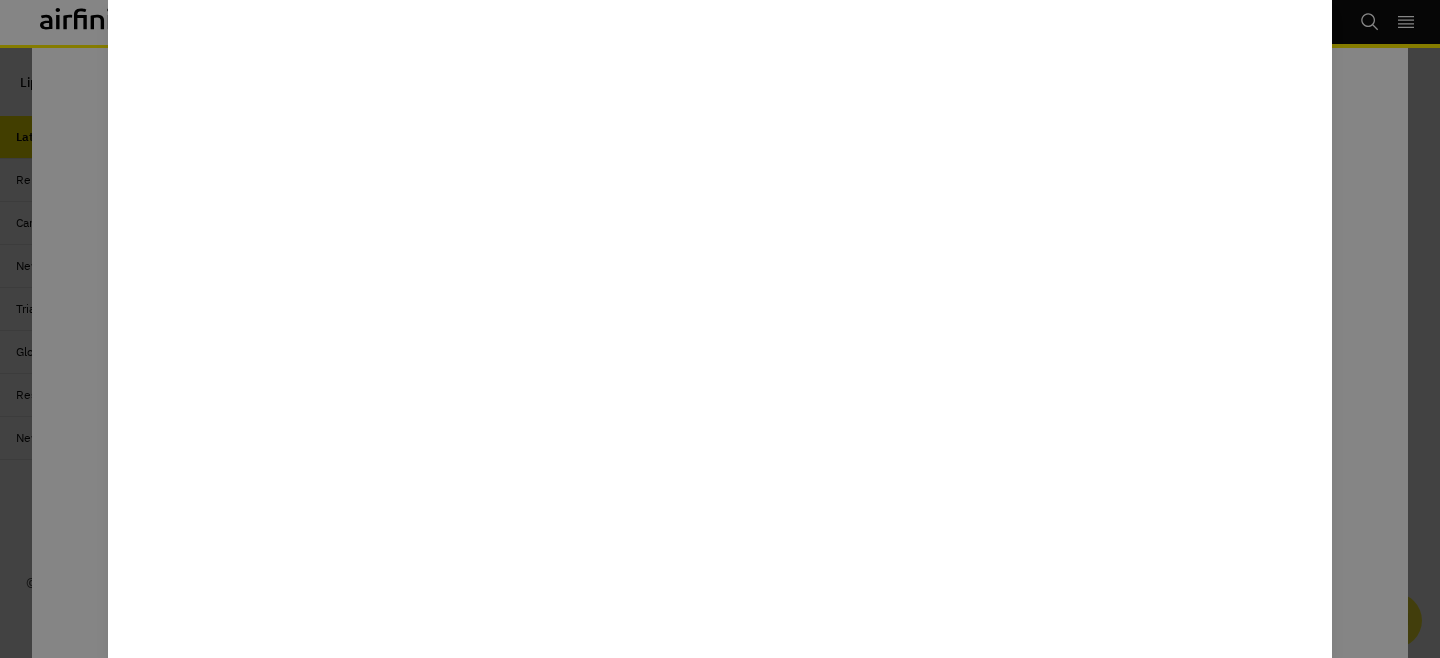 scroll, scrollTop: 3631, scrollLeft: 0, axis: vertical 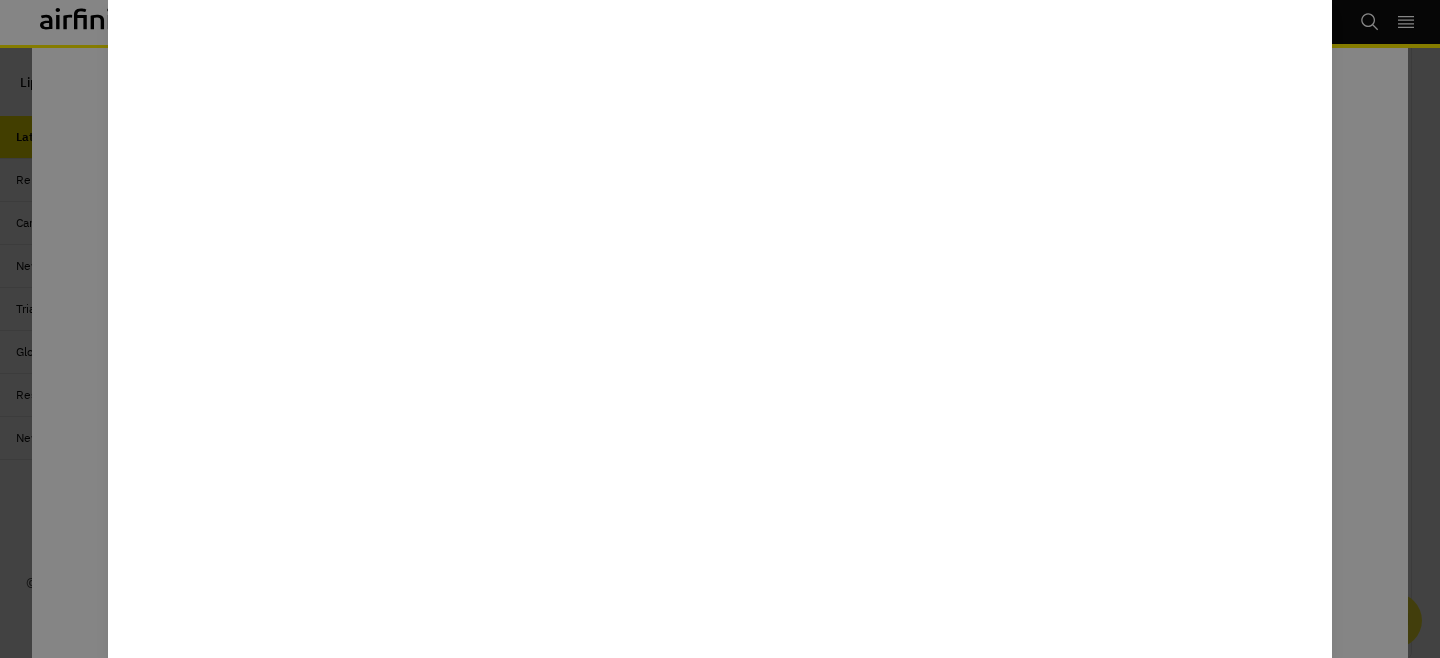 click at bounding box center (720, 329) 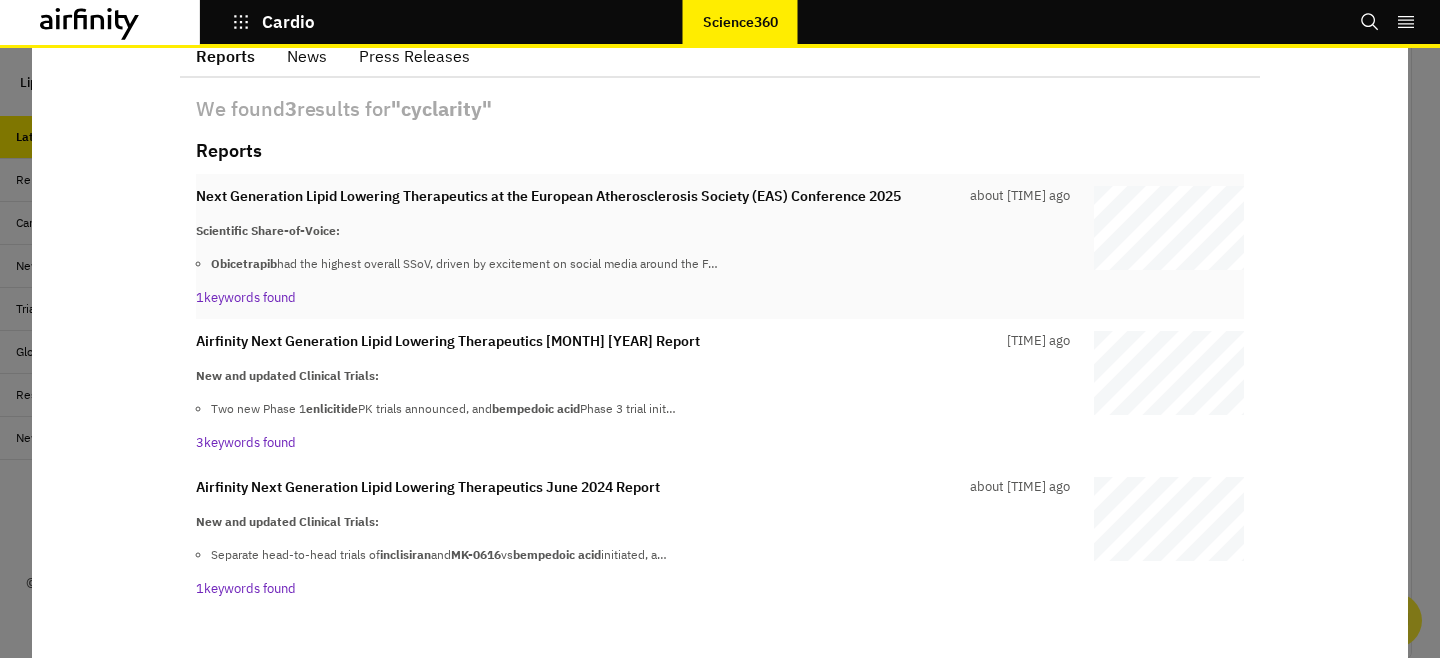 scroll, scrollTop: 146, scrollLeft: 0, axis: vertical 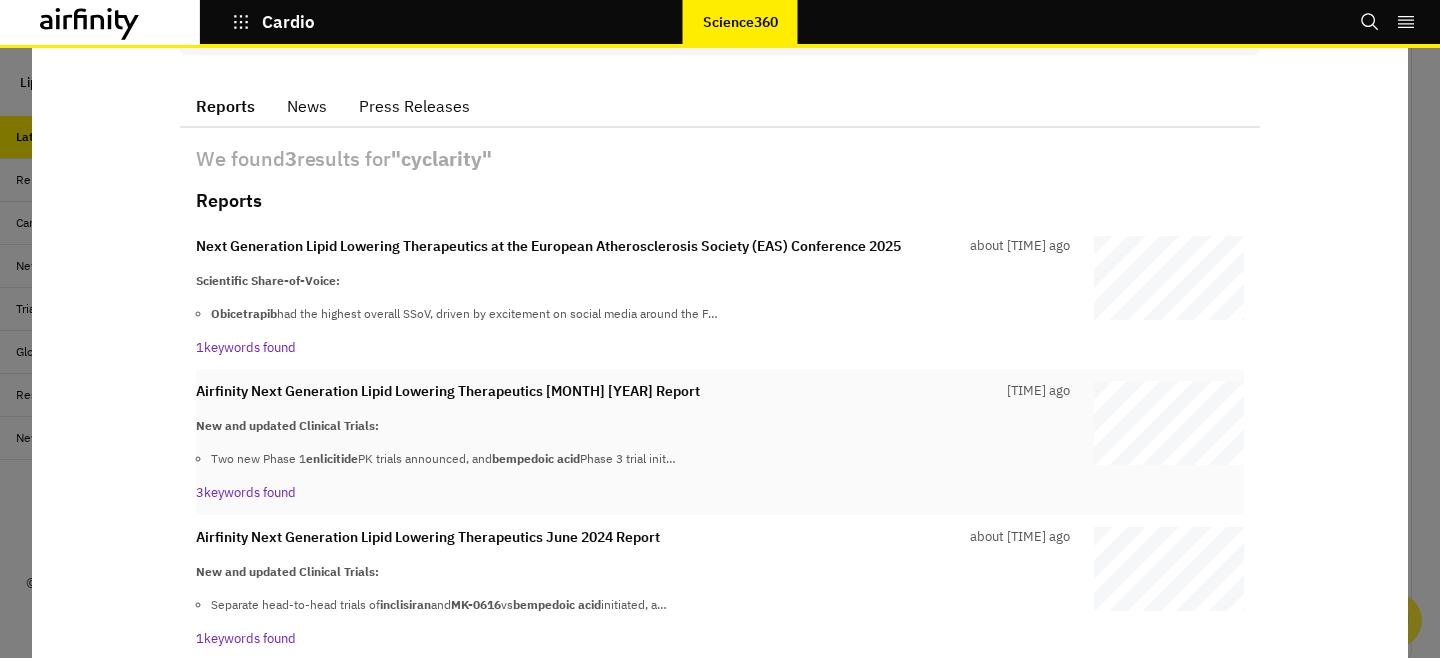 click on "Airfinity Next Generation Lipid Lowering Therapeutics January 2025 Report 5 months ago New and updated Clinical Trials:
Two new Phase 1  enlicitide  PK trials announced, and  bempedoic acid  Phase 3 trial init… 3  keywords found" at bounding box center [633, 297] 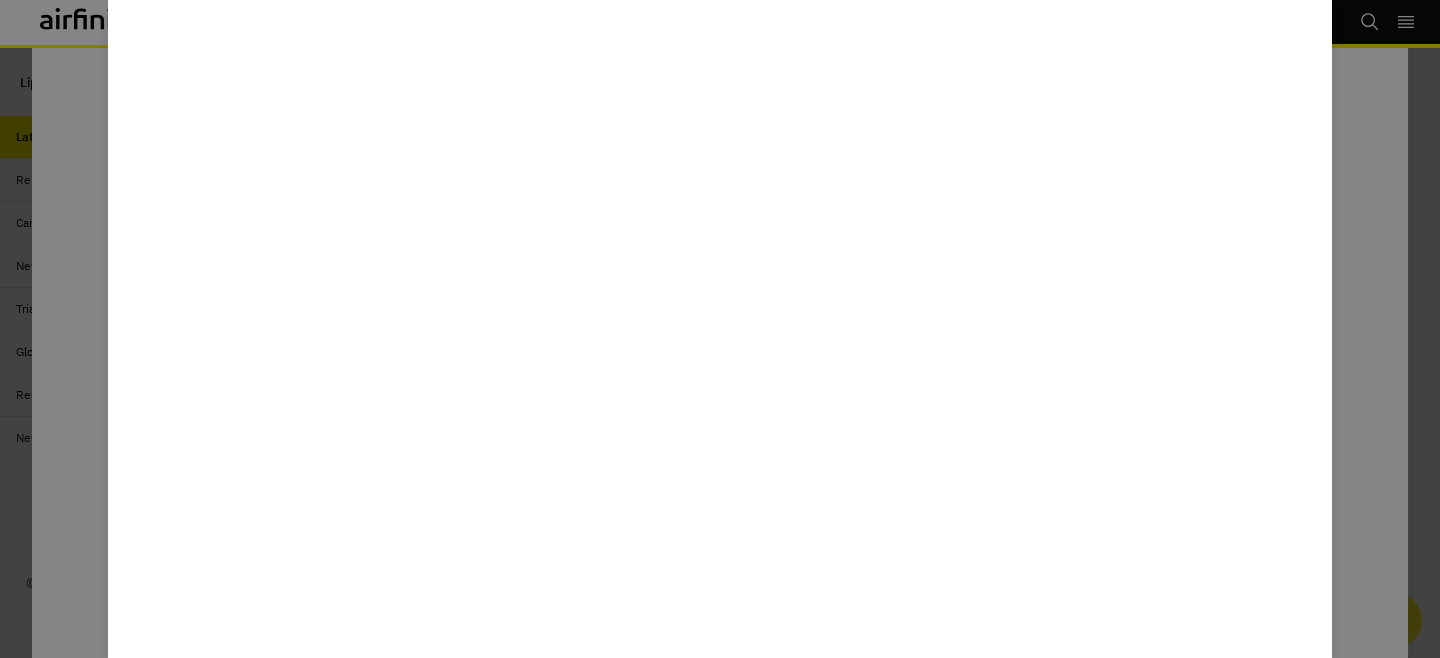 click at bounding box center [720, 329] 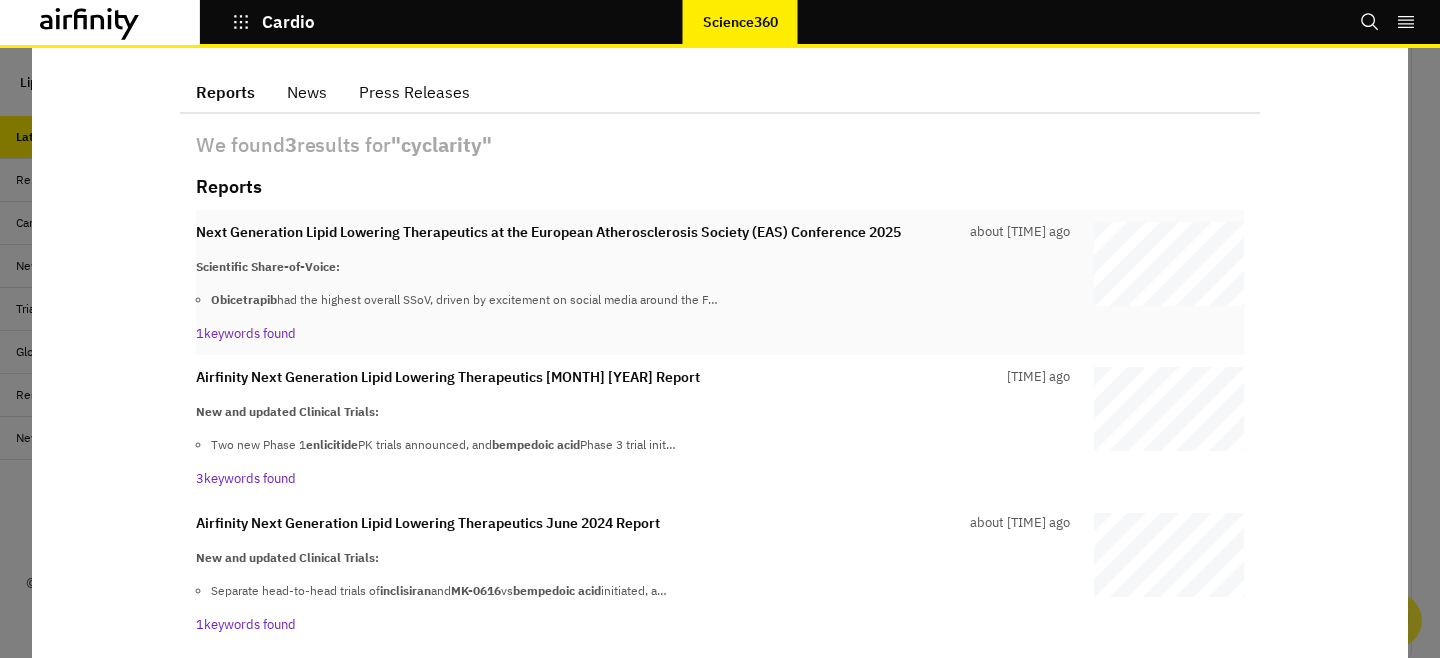 scroll, scrollTop: 150, scrollLeft: 0, axis: vertical 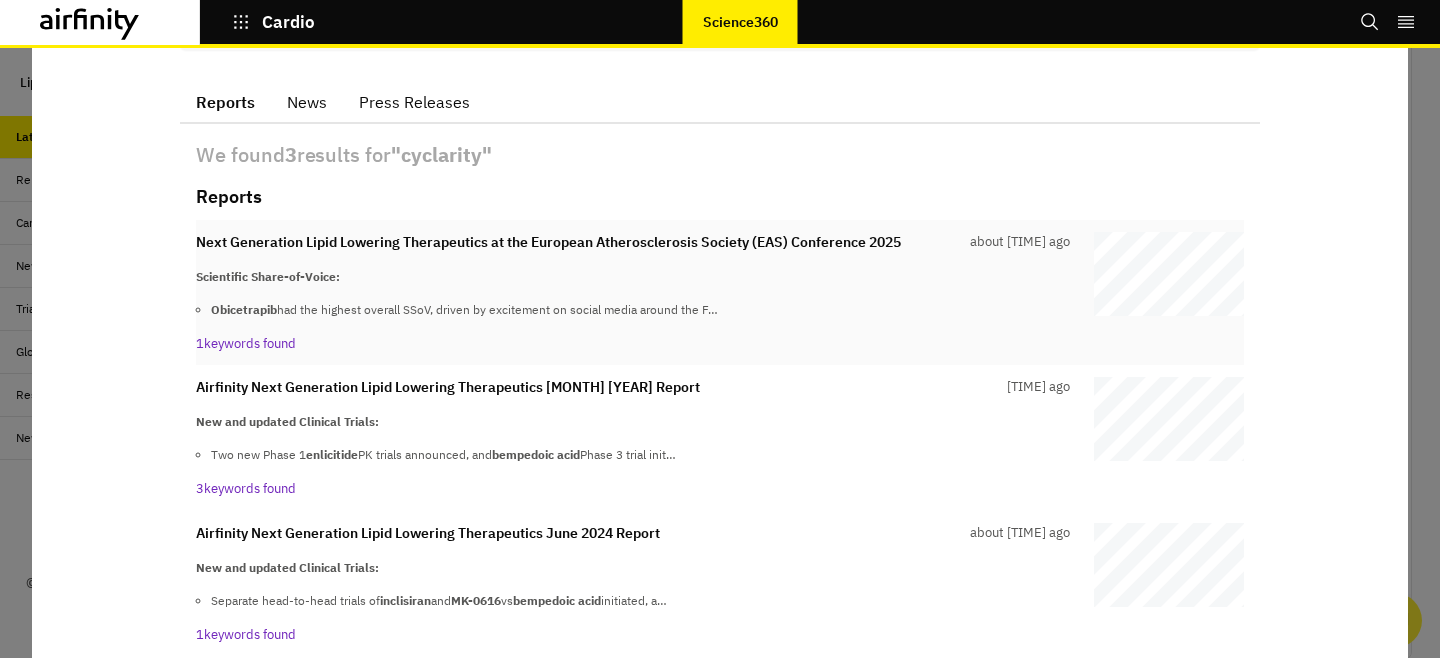 click on "Next Generation Lipid Lowering Therapeutics at the European Atherosclerosis Society (EAS) Conference [YEAR] about [TIME] ago Scientific Share-of-Voice:
Obicetrapib  had the highest overall SSoV, driven by excitement on social media around the F… 1  keywords found" at bounding box center (633, 293) 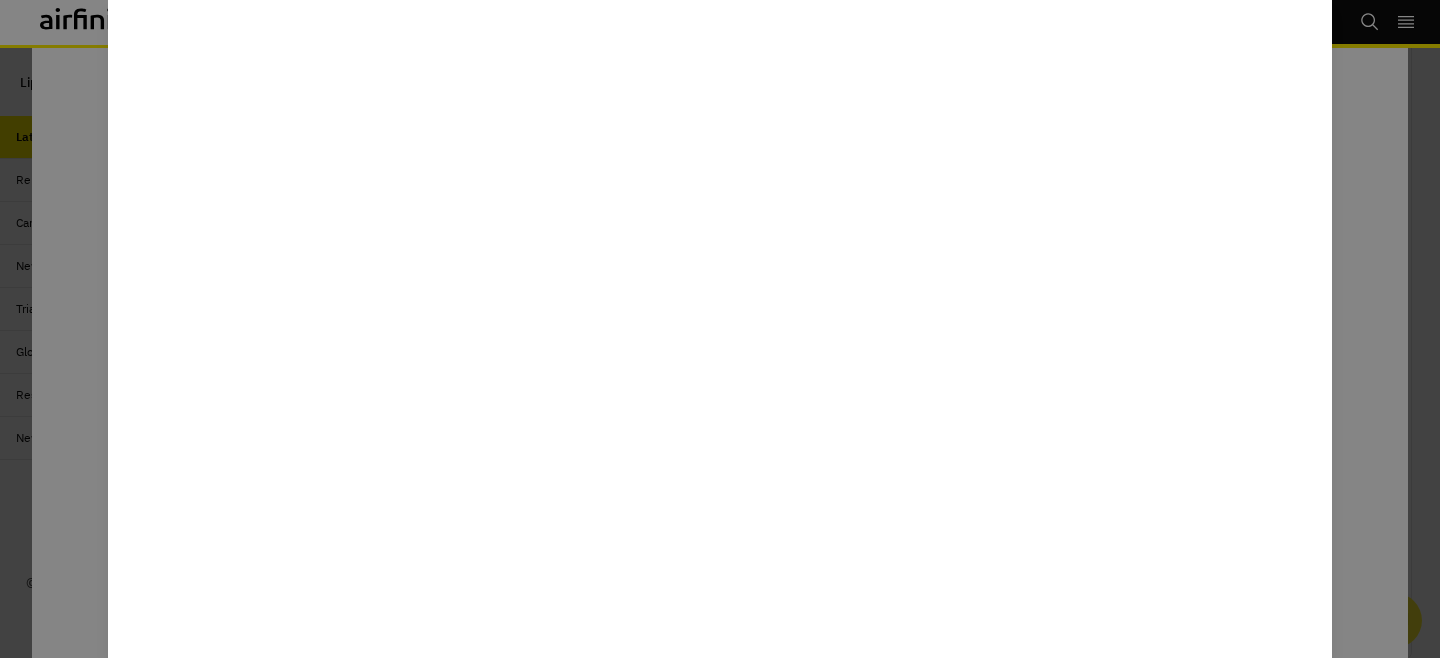 click at bounding box center [720, 329] 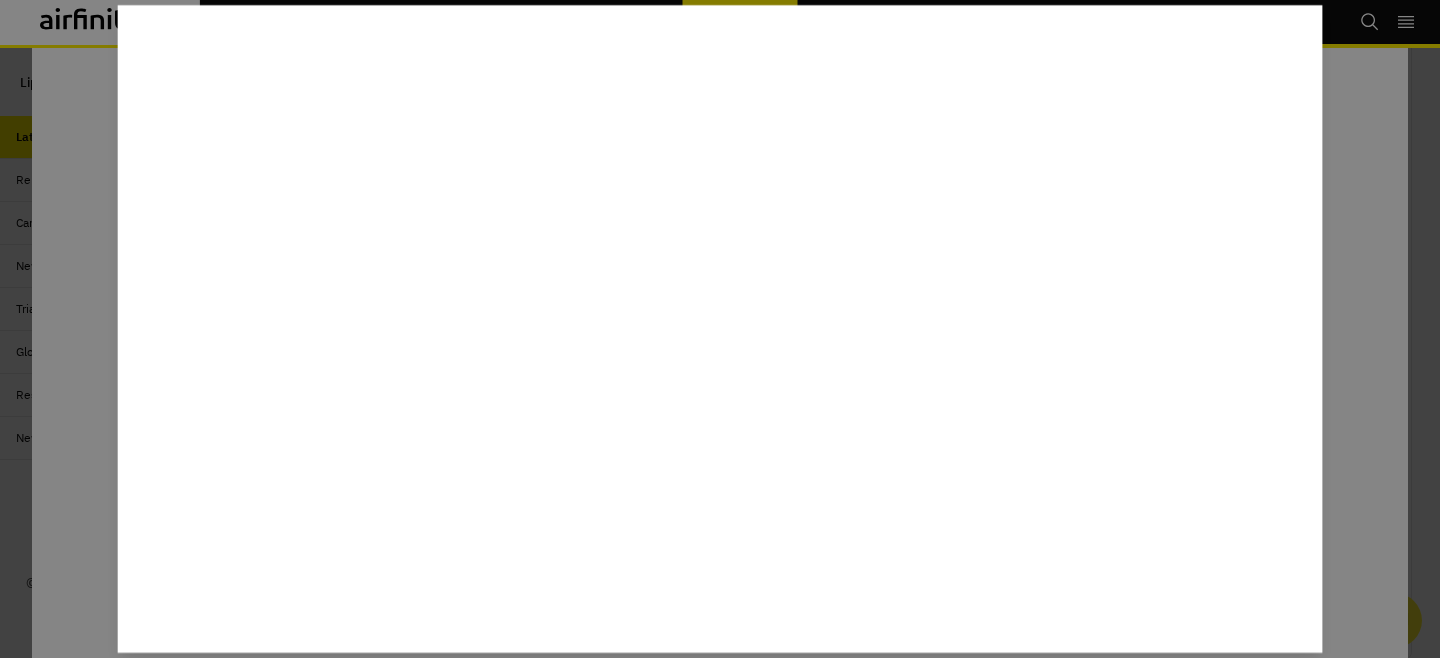 scroll, scrollTop: 196, scrollLeft: 0, axis: vertical 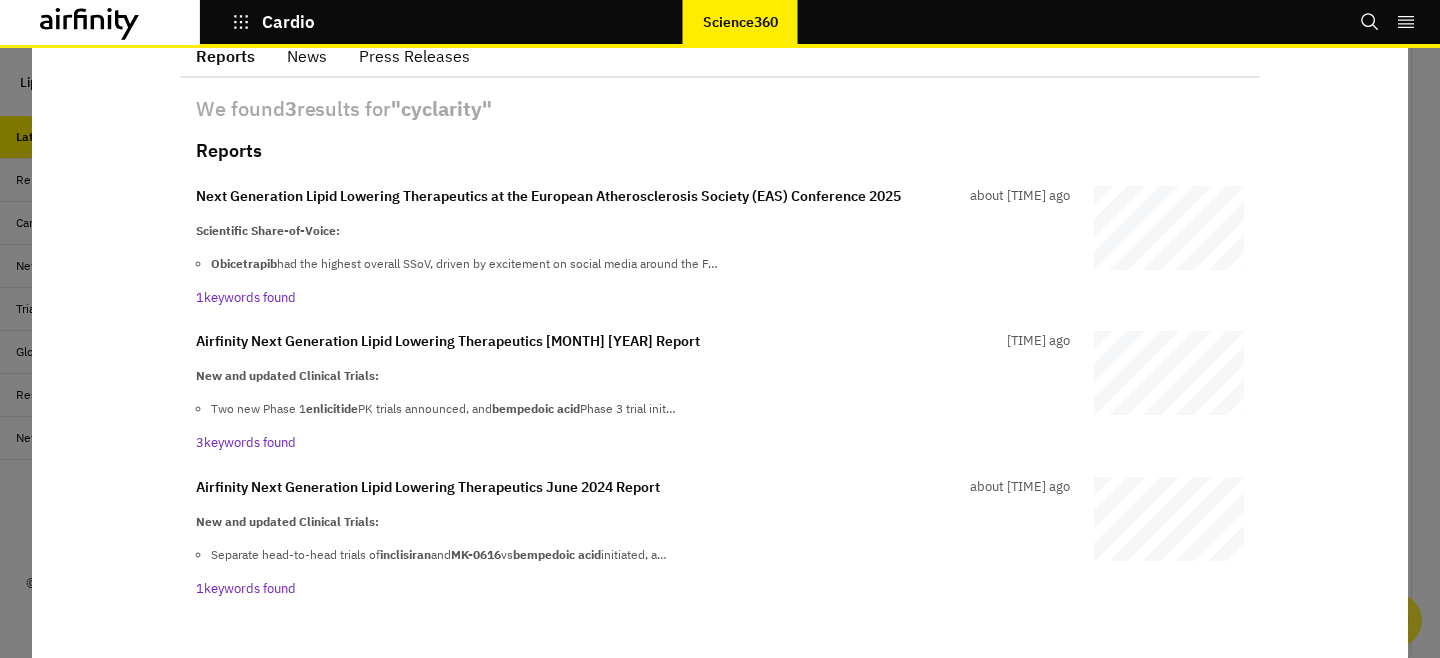 click at bounding box center [720, 353] 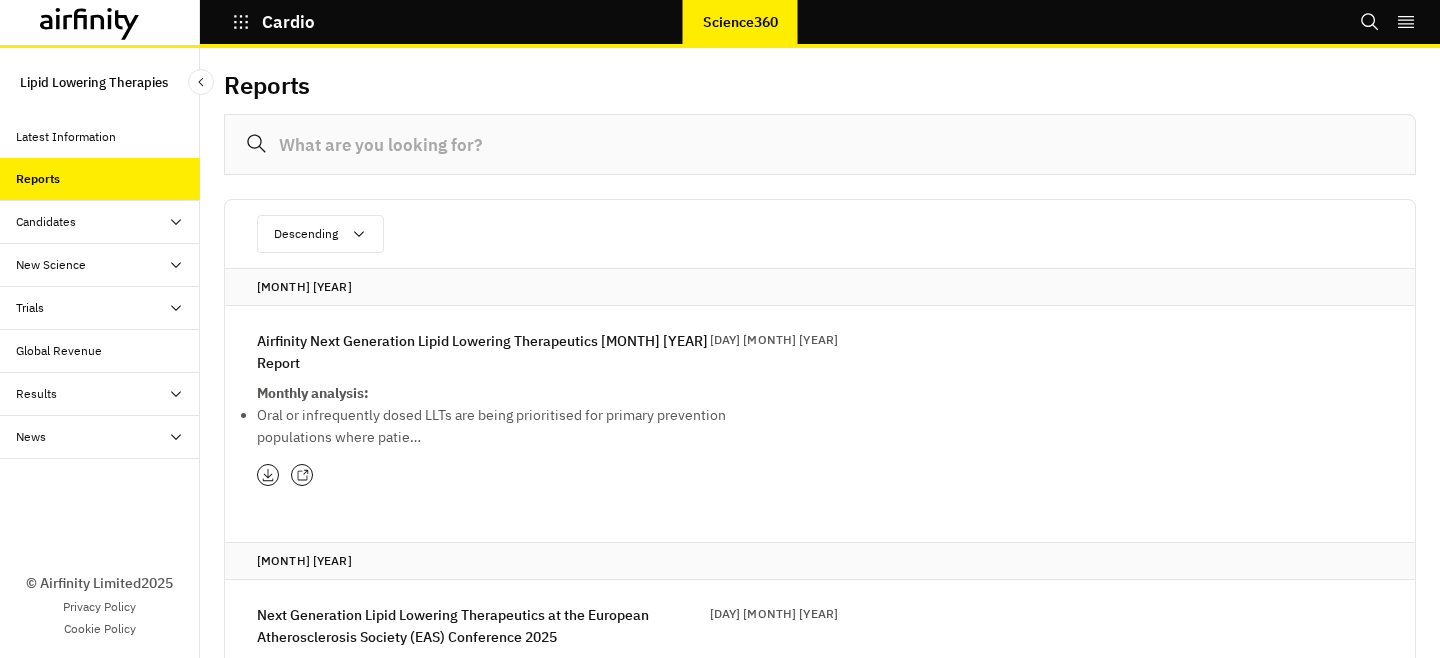 scroll, scrollTop: 0, scrollLeft: 0, axis: both 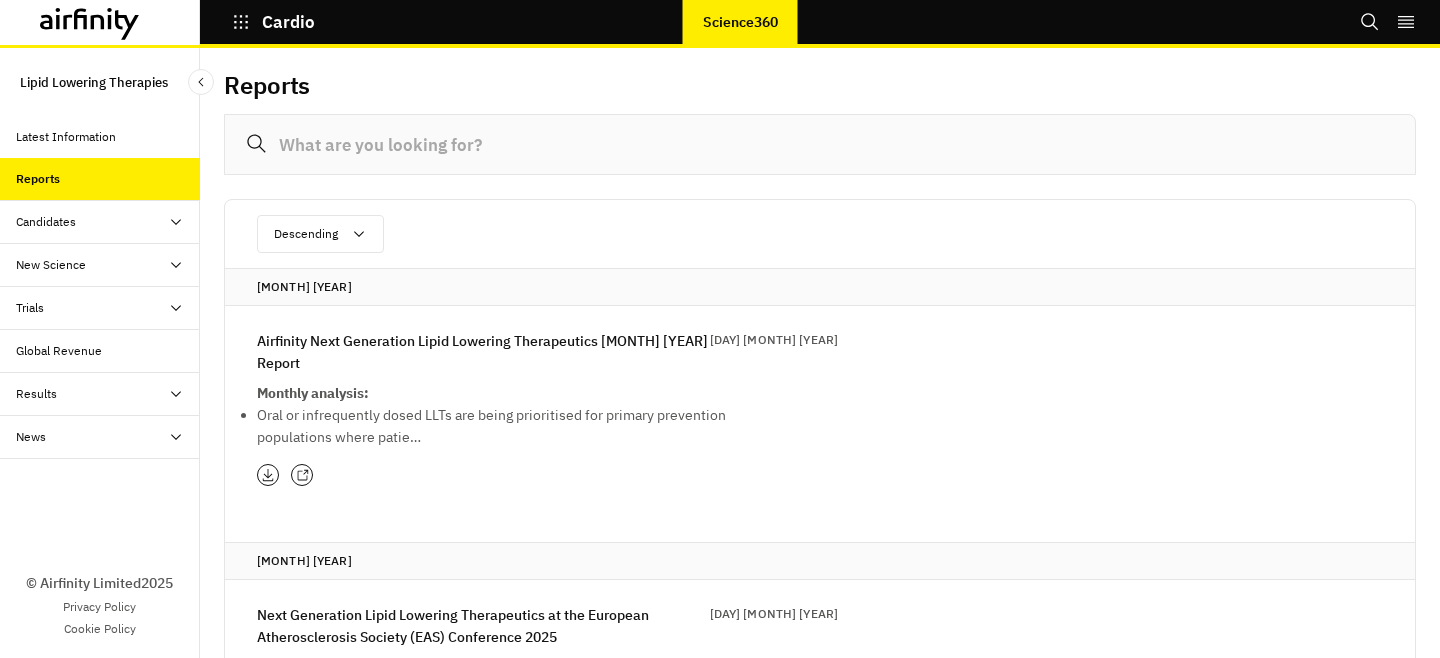 click on "Airfinity Next Generation Lipid Lowering Therapeutics [MONTH] [YEAR] Report" at bounding box center [483, 352] 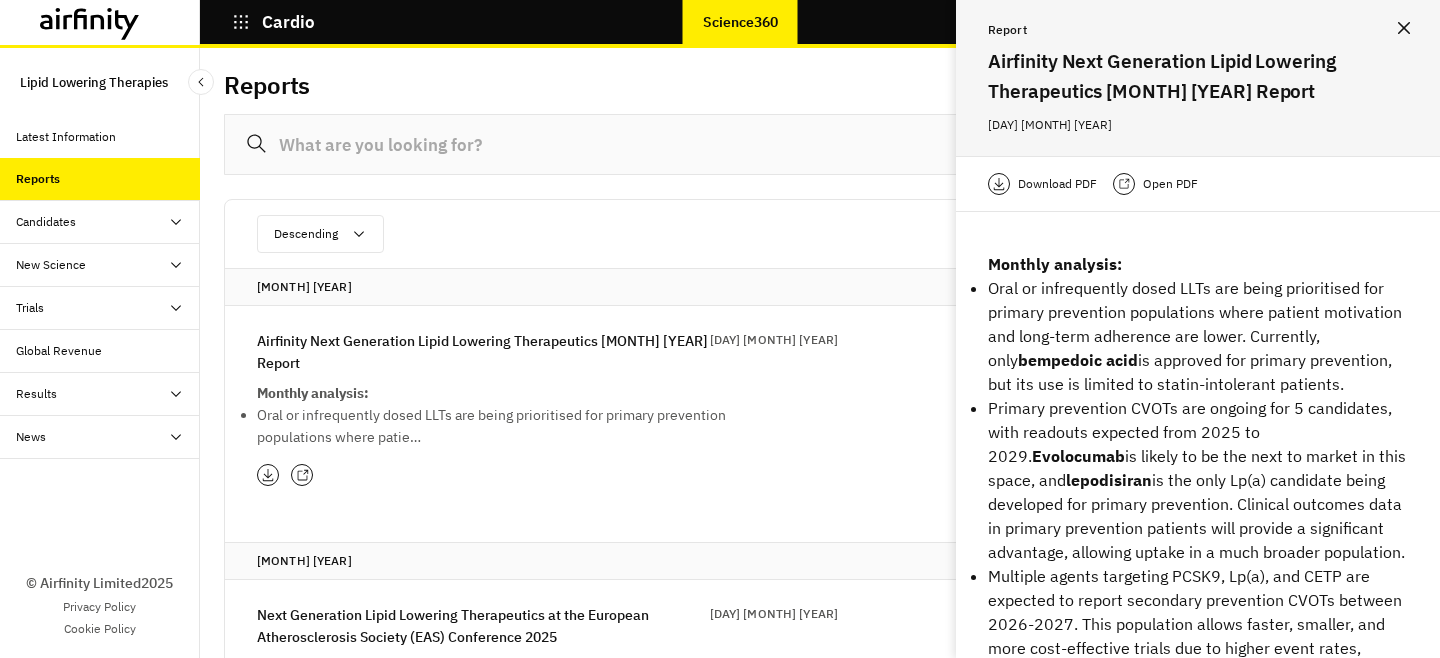 click on "Open PDF" at bounding box center (1170, 184) 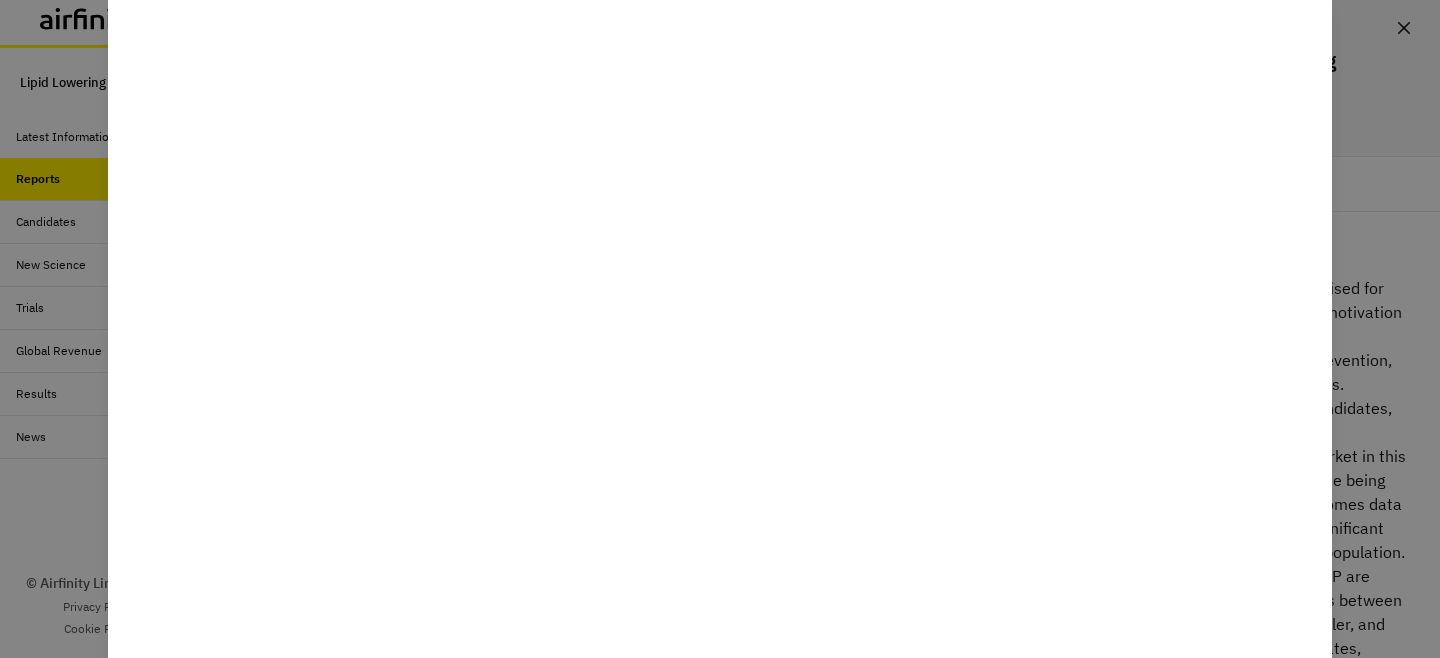 click at bounding box center (720, 329) 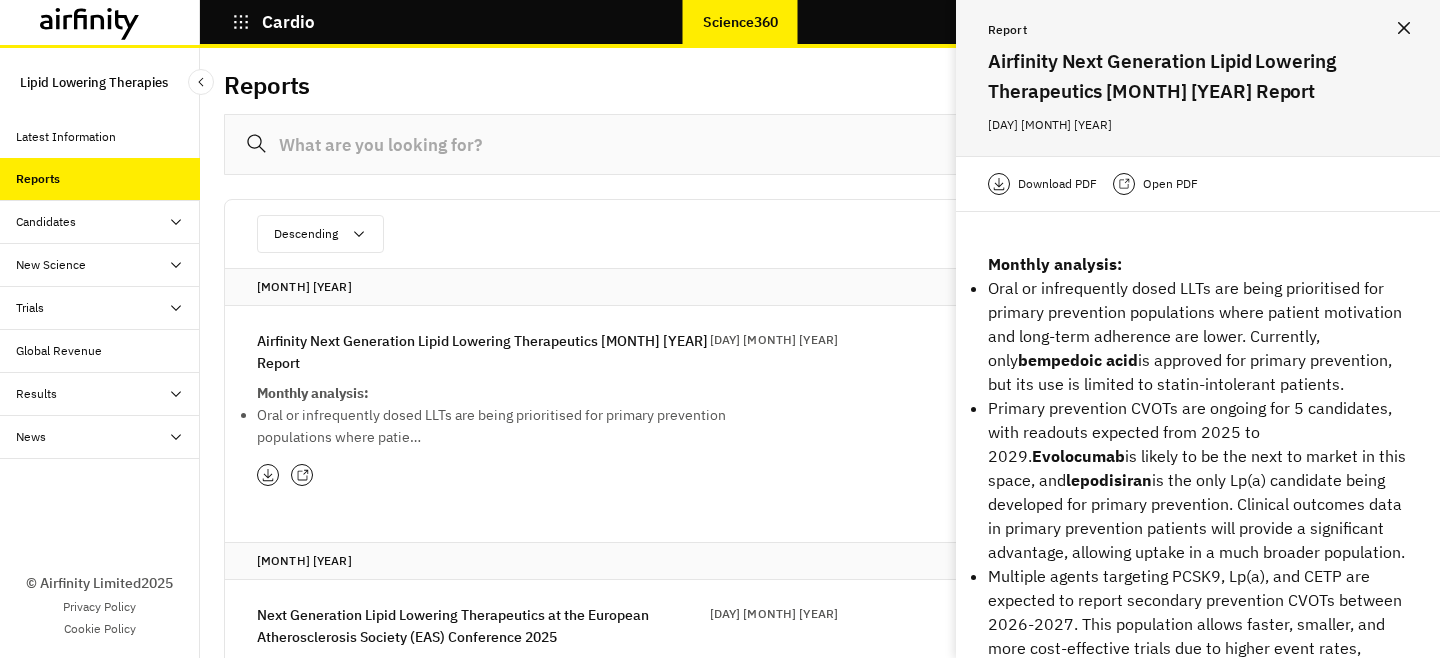 click at bounding box center [1404, 28] 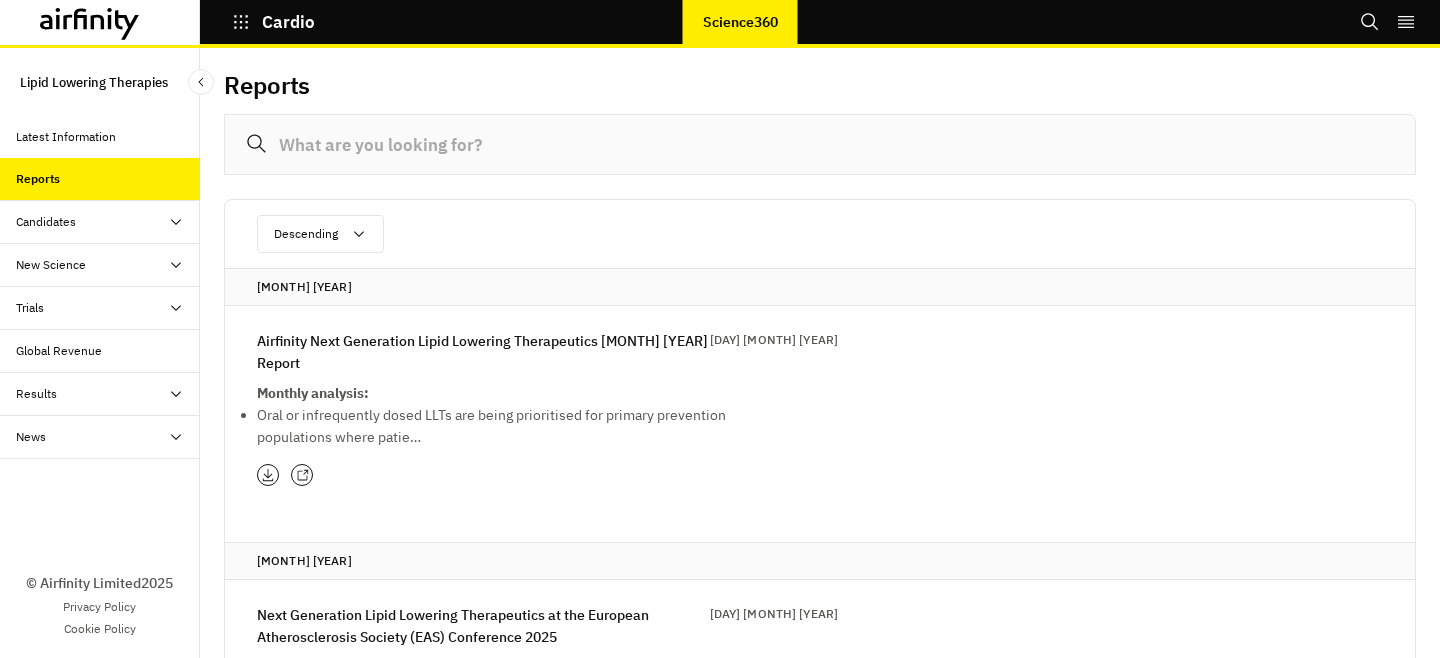 click on "Lipid Lowering Therapies" at bounding box center [94, 82] 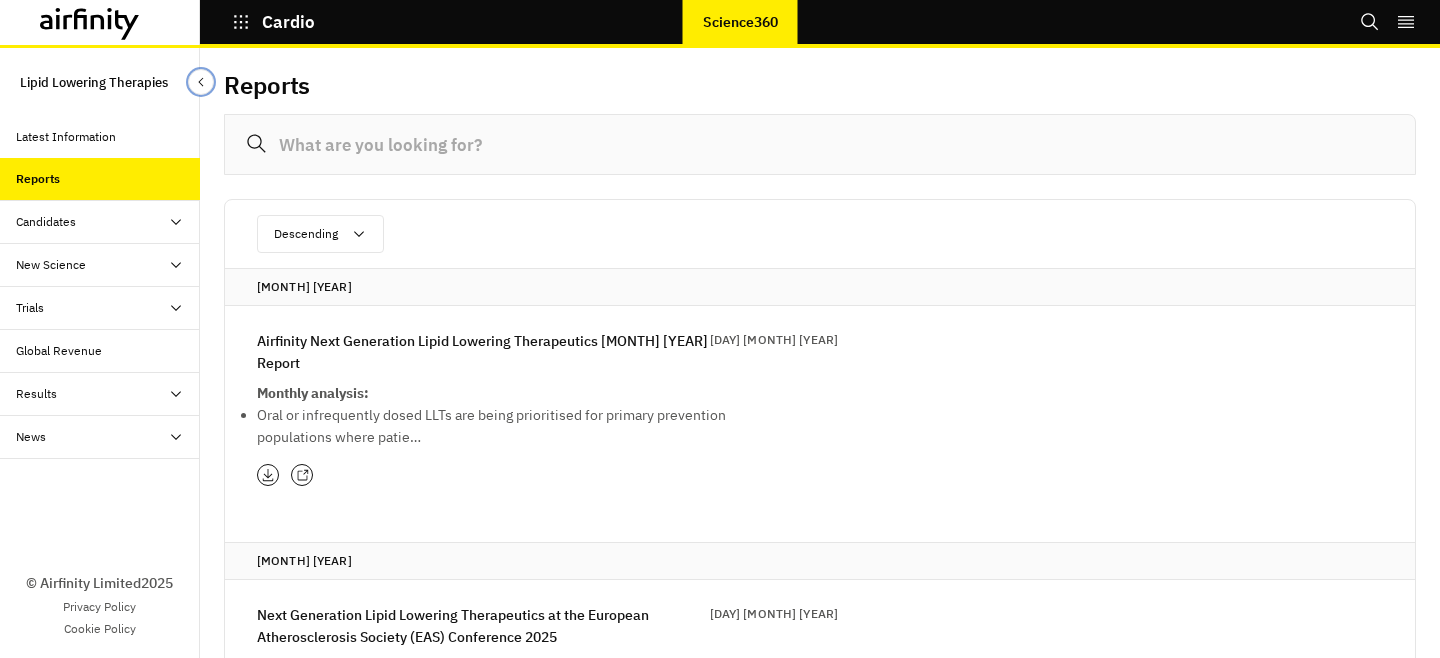 click at bounding box center [201, 82] 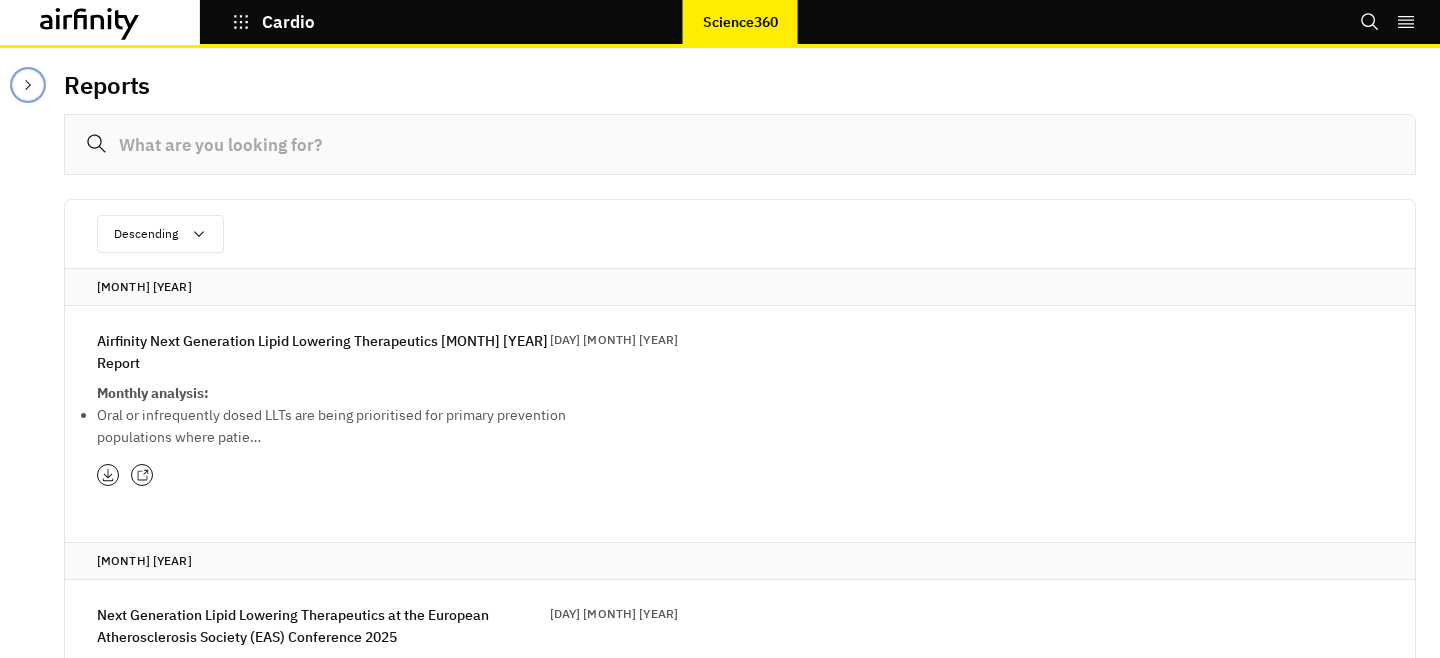 click at bounding box center [28, 85] 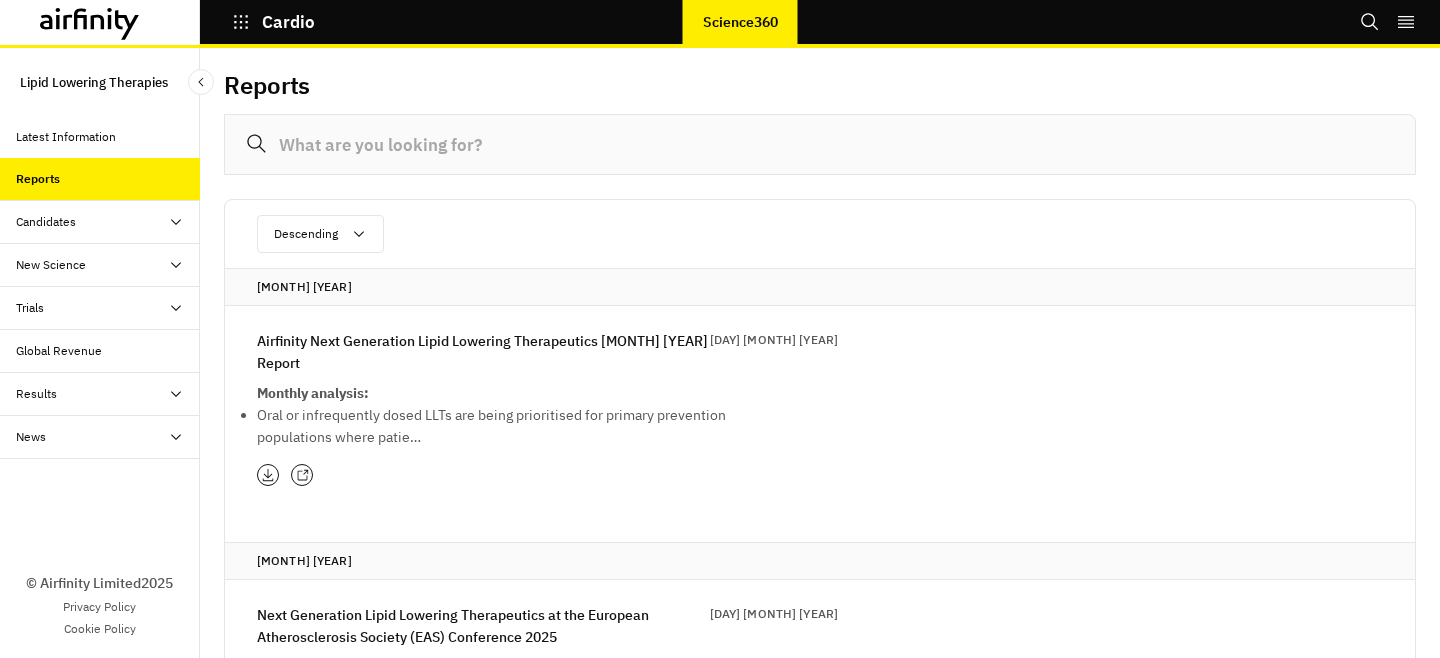 click on "Lipid Lowering Therapies" at bounding box center [94, 82] 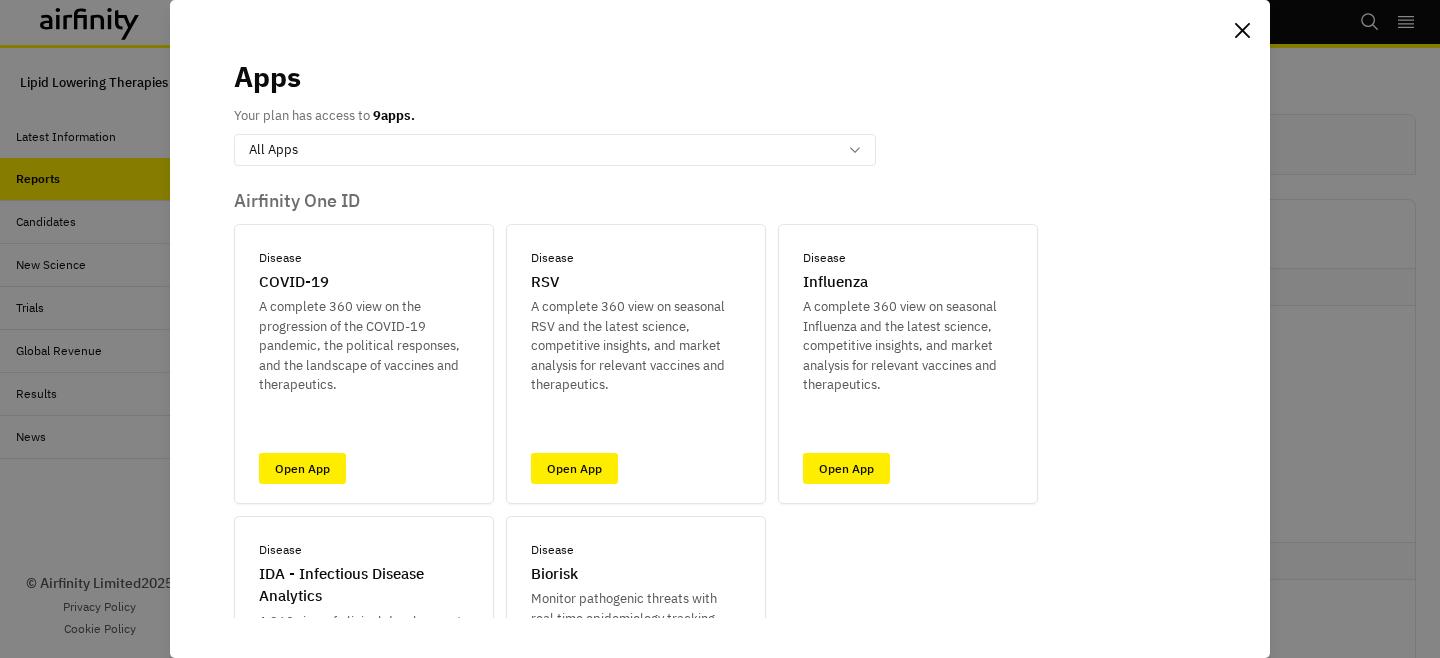 click on "Apps Your plan has access to   9  apps. option All Apps, selected.   Select is focused , press Down to open the menu,  All Apps Airfinity One ID Disease COVID-19 A complete 360 view on the progression of the COVID-19 pandemic, the political responses, and the landscape of vaccines and therapeutics. Open App Disease RSV A complete 360 view on seasonal RSV and the latest science, competitive insights, and market analysis for relevant vaccines and therapeutics. Open App Disease Influenza A complete 360 view on seasonal Influenza and the latest science, competitive insights, and market analysis for relevant vaccines and therapeutics. Open App Disease IDA - Infectious Disease Analytics A 360 view of clinical development across all infectious diseases; identify opportunities and track changes with our comprehensive database of candidates, trials, and approvals. Open App Disease Biorisk Monitor pathogenic threats with real time epidemiology tracking, analysis, and more. Open App Cardiometabolic Disease Obesity Other" at bounding box center [720, 329] 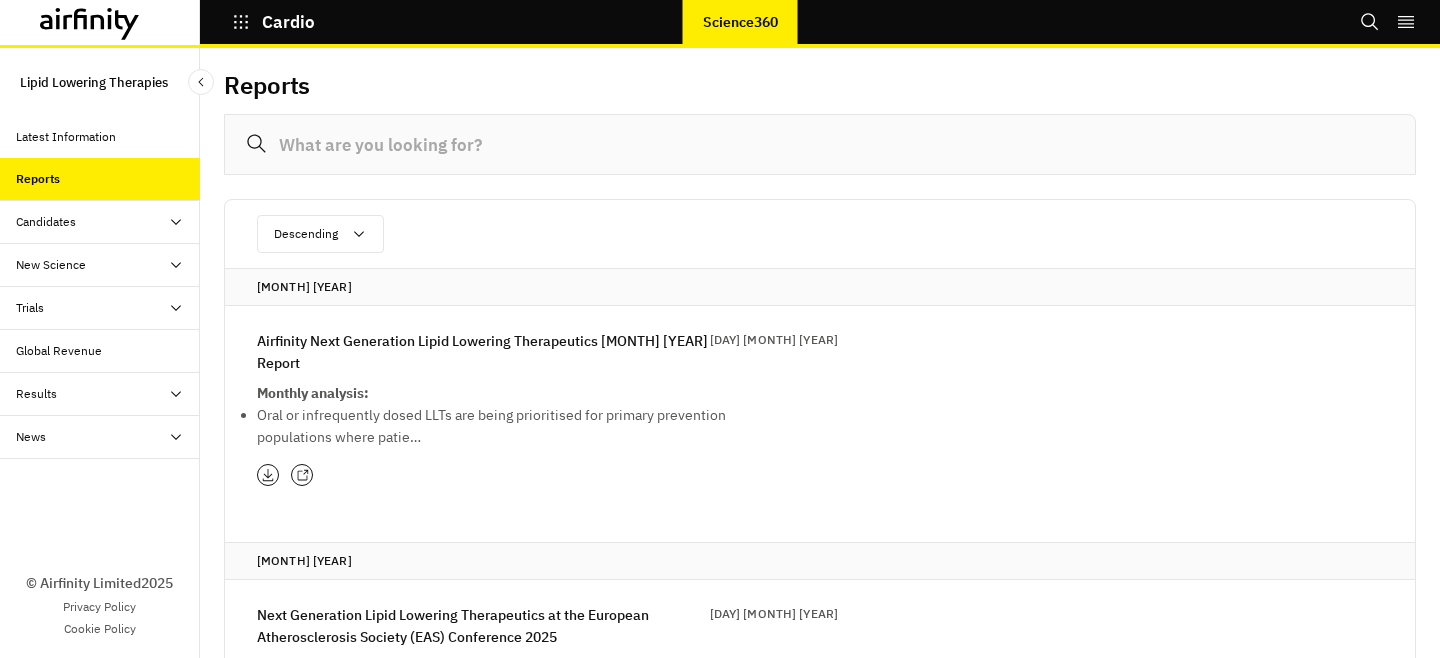 click at bounding box center (1369, 21) 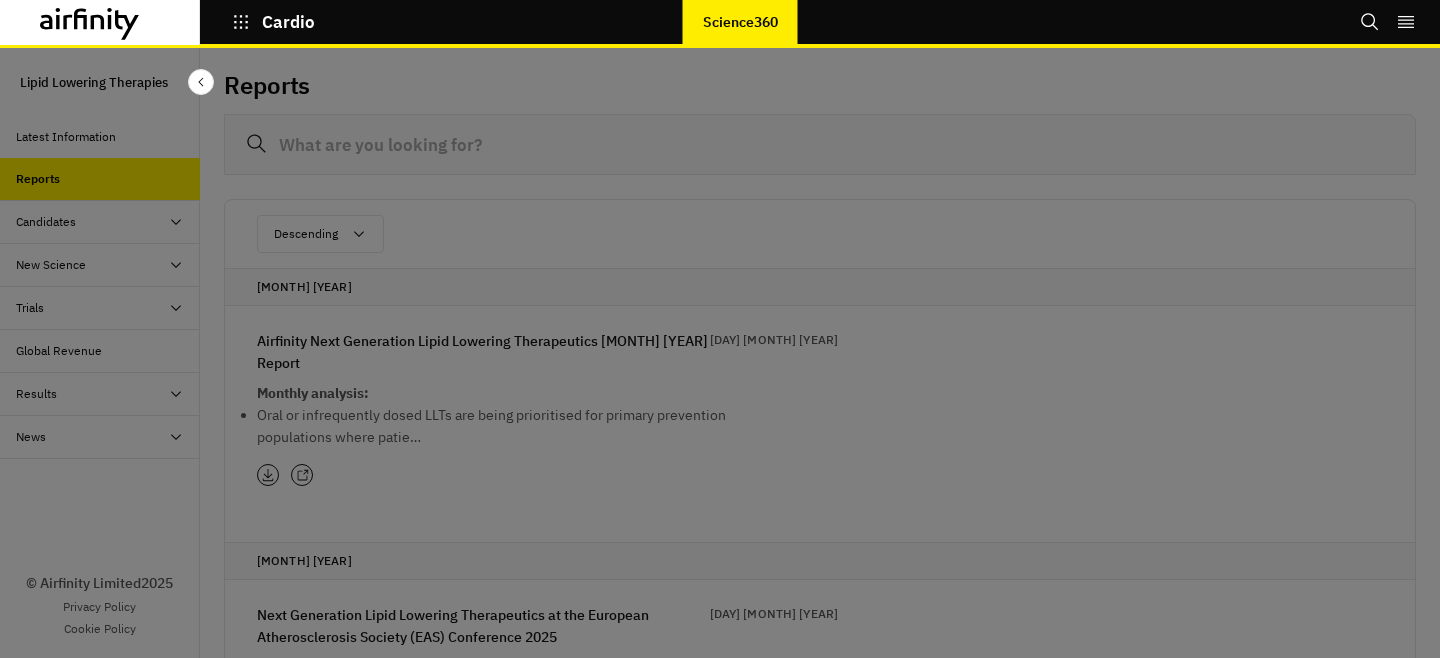 scroll, scrollTop: 0, scrollLeft: 0, axis: both 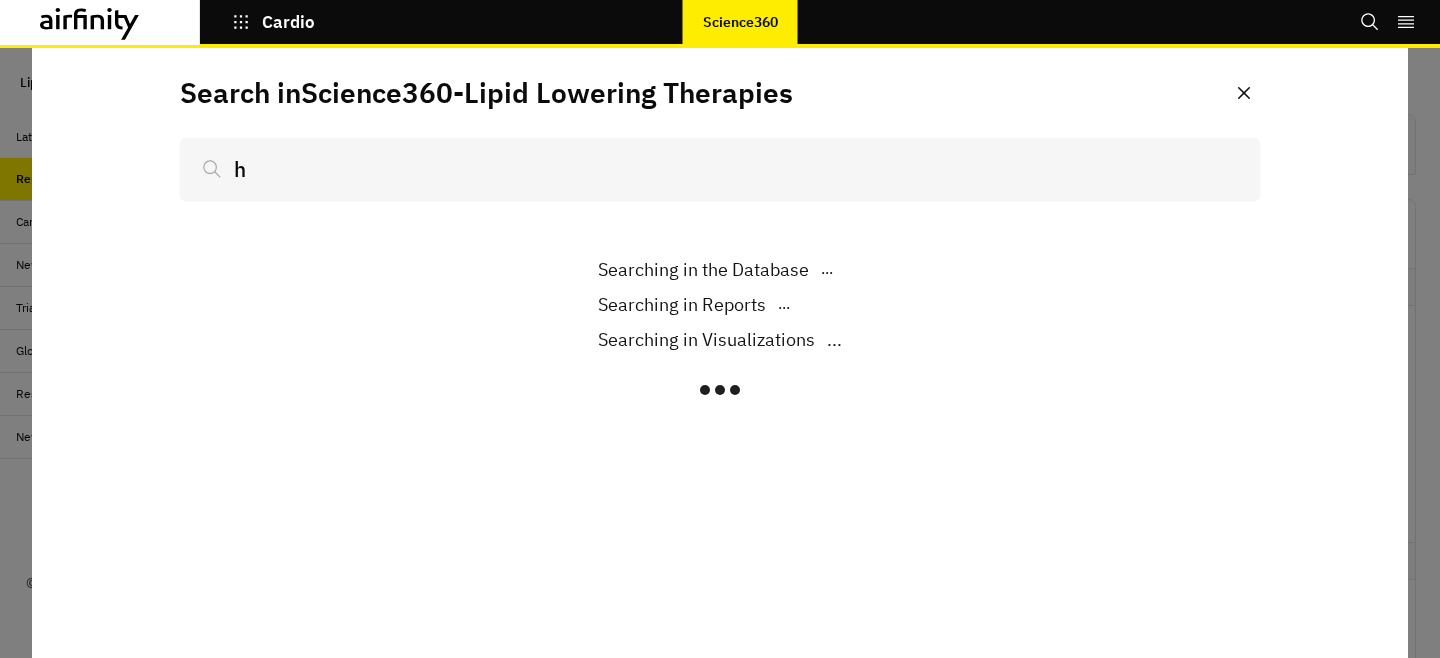 type on "hy" 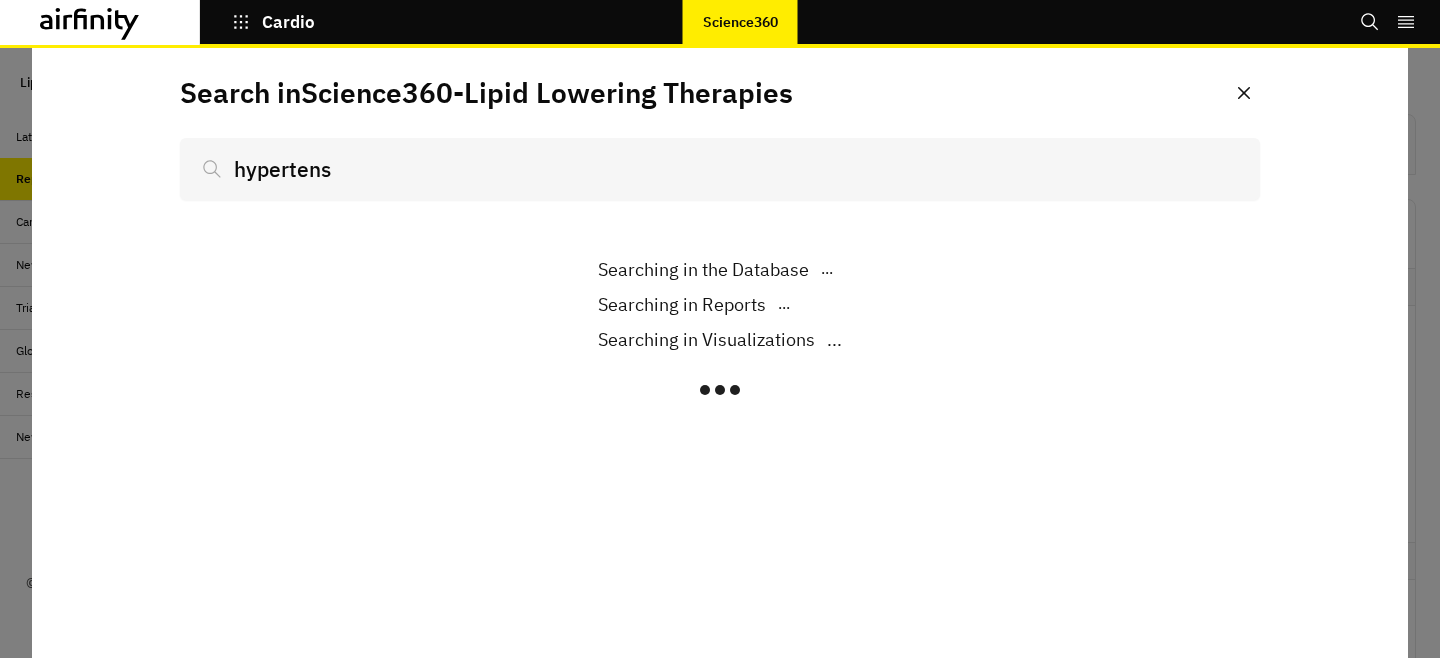 scroll, scrollTop: 0, scrollLeft: 0, axis: both 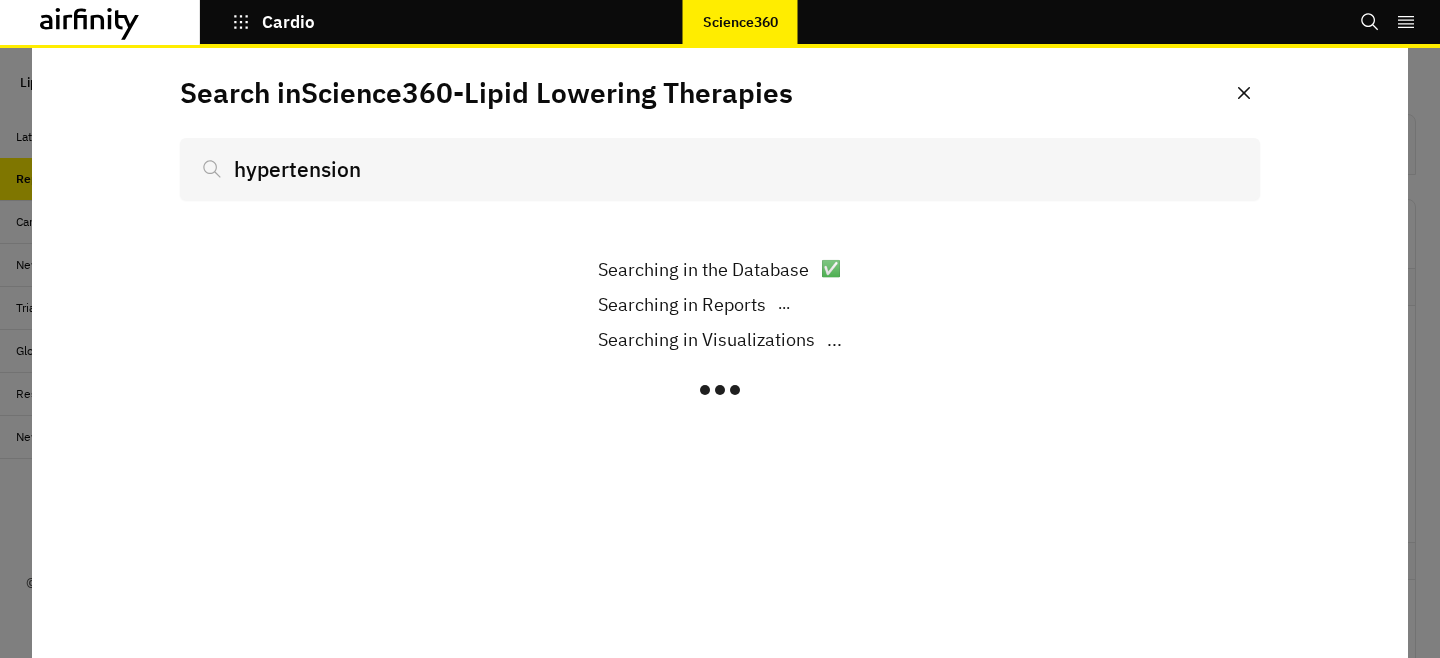 type on "hypertension" 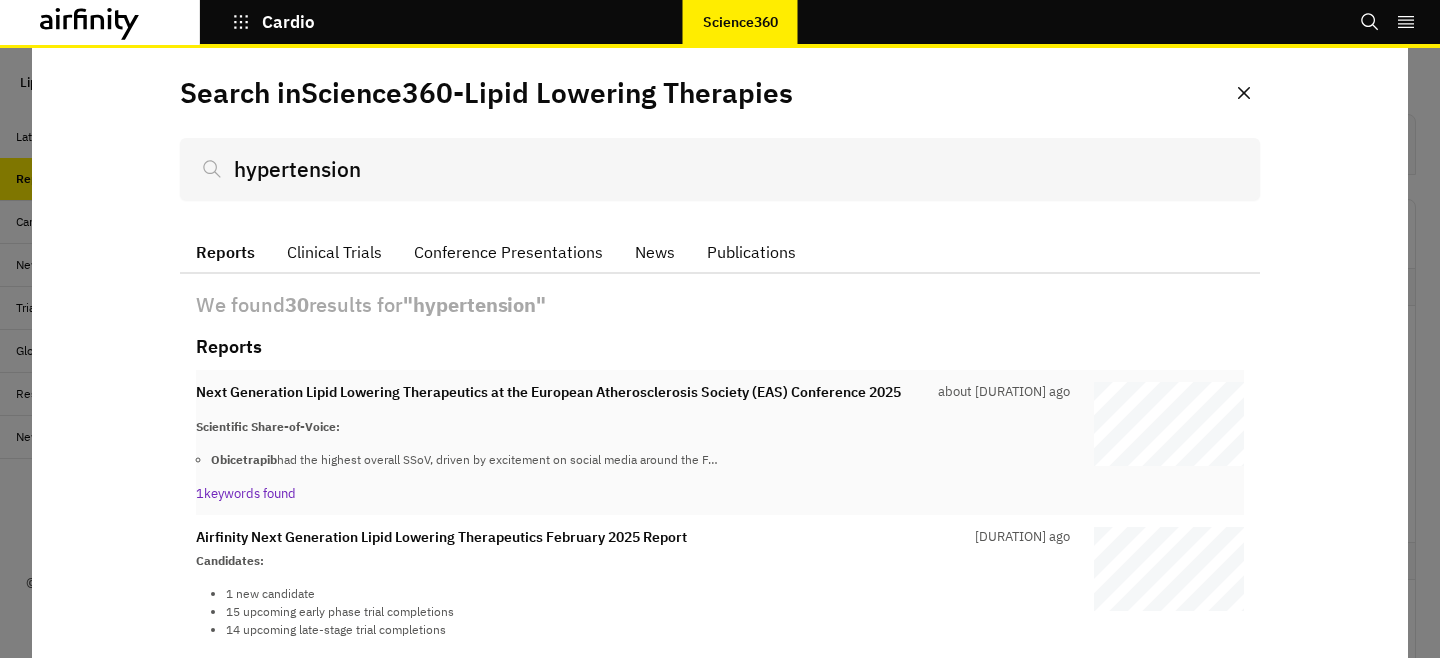 click on "Next Generation Lipid Lowering Therapeutics at the [COUNTRY] Atherosclerosis Society (EAS) Conference [YEAR] about [DURATION] ago Scientific Share-of-Voice:
Obicetrapib  had the highest overall SSoV, driven by excitement on social media around the F… 1  keywords found" at bounding box center [633, 443] 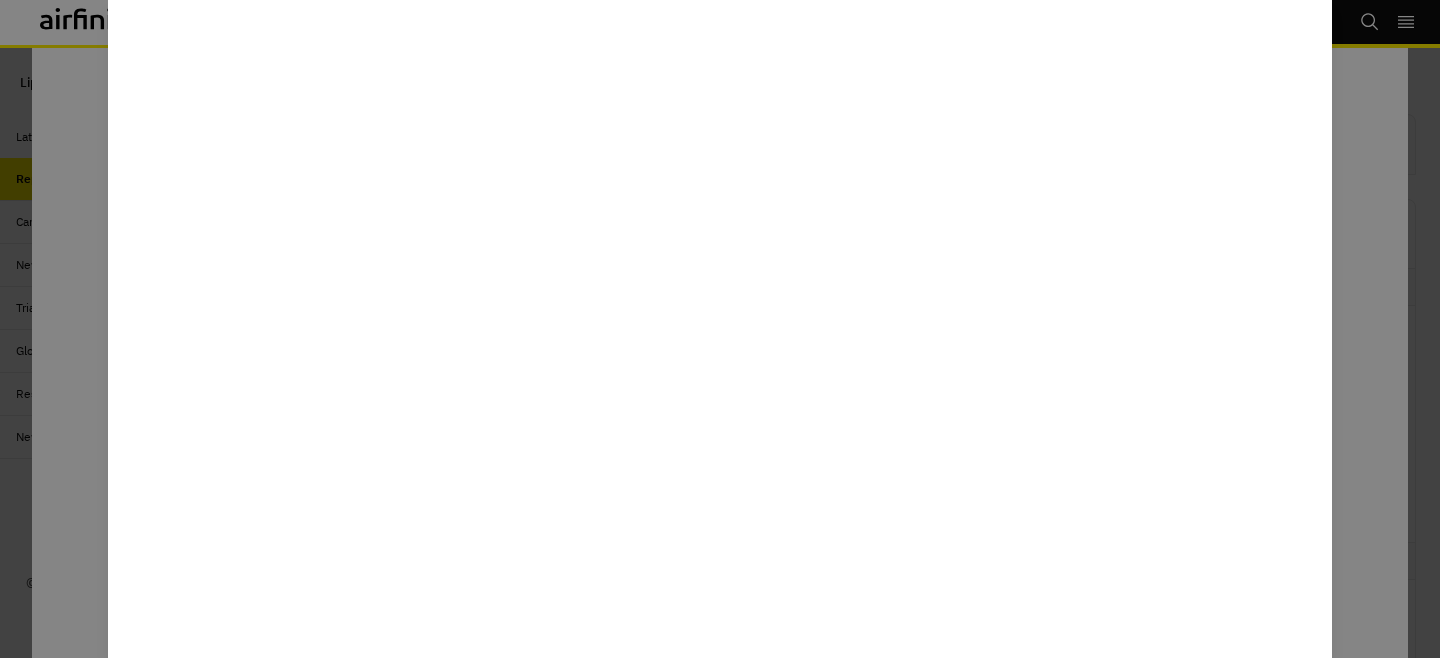 scroll, scrollTop: 226, scrollLeft: 0, axis: vertical 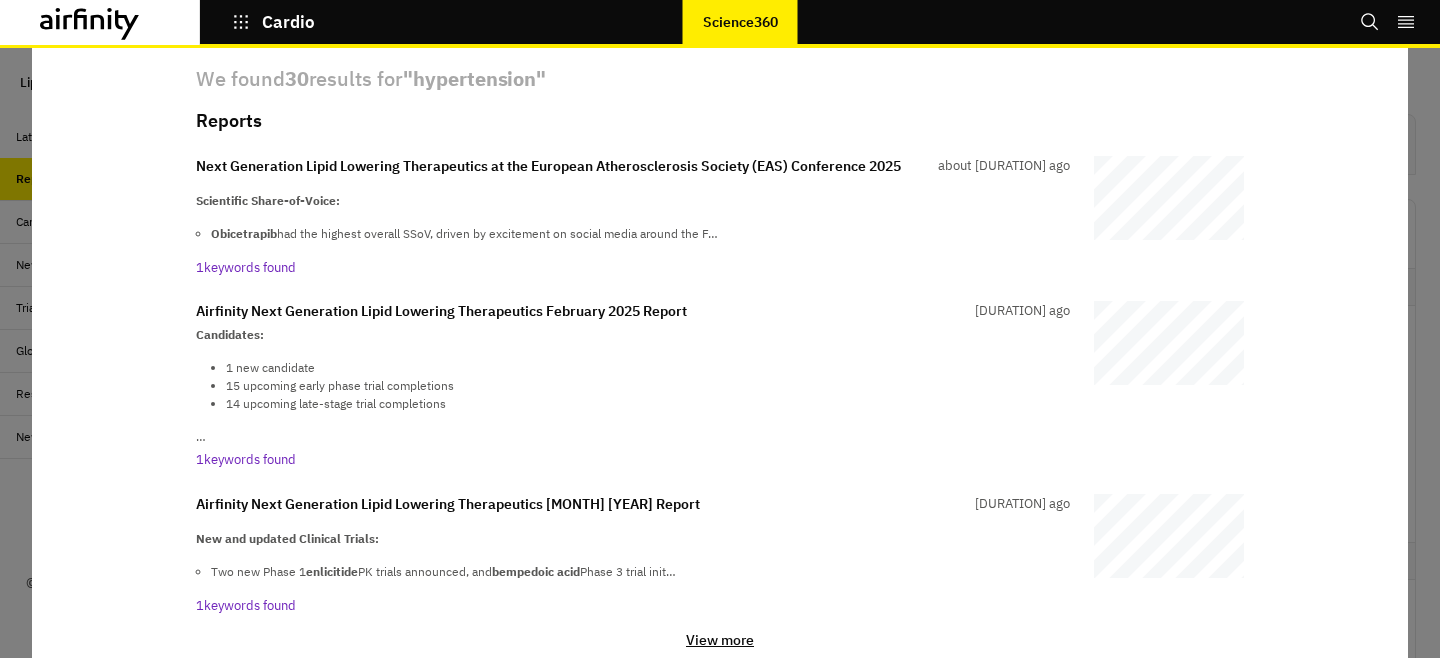 click at bounding box center [720, 353] 